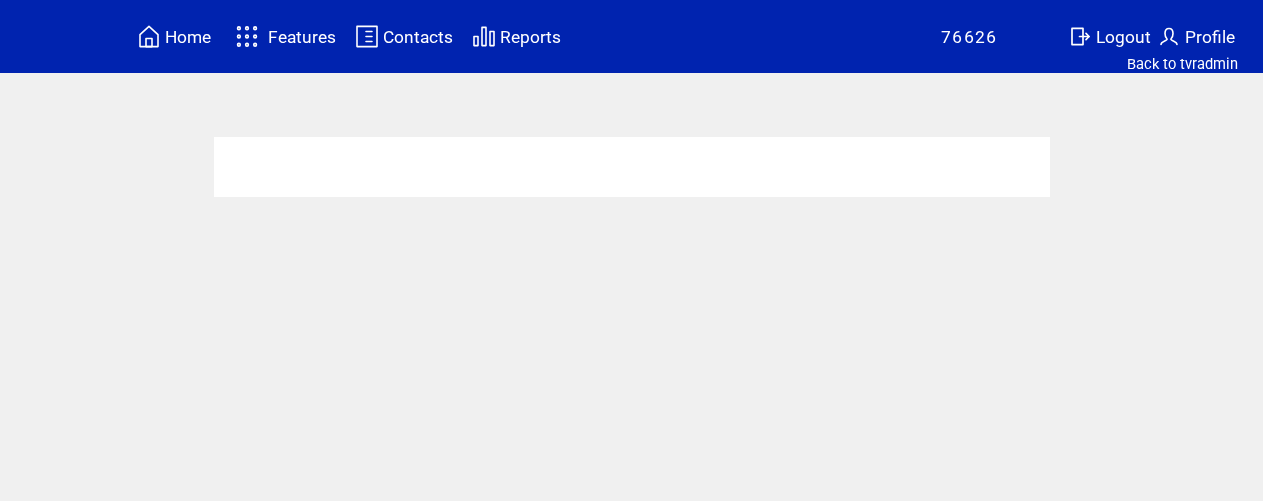 scroll, scrollTop: 0, scrollLeft: 0, axis: both 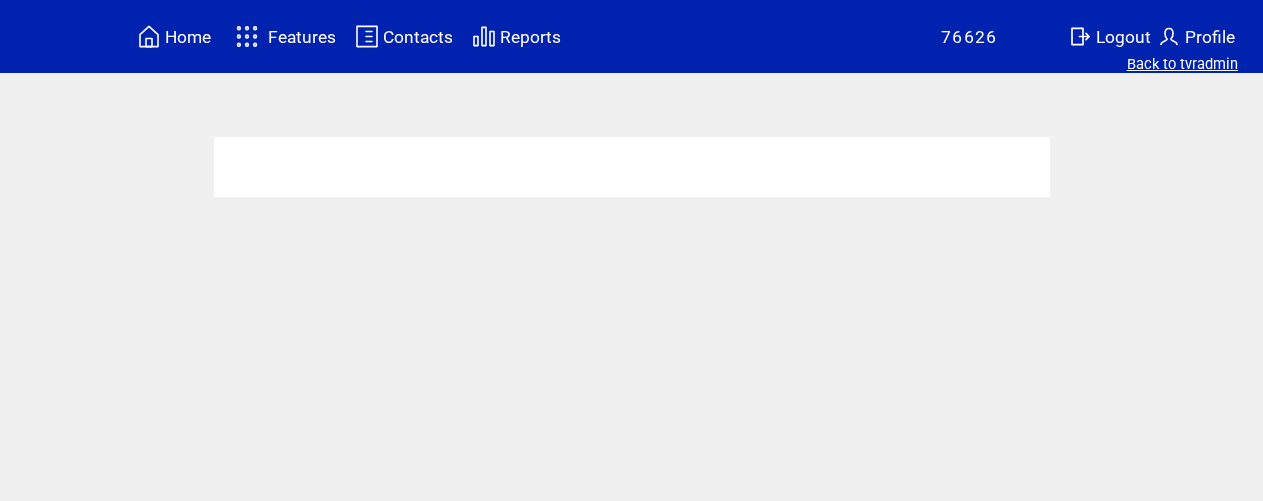 click on "Back to tvradmin" at bounding box center (1182, 64) 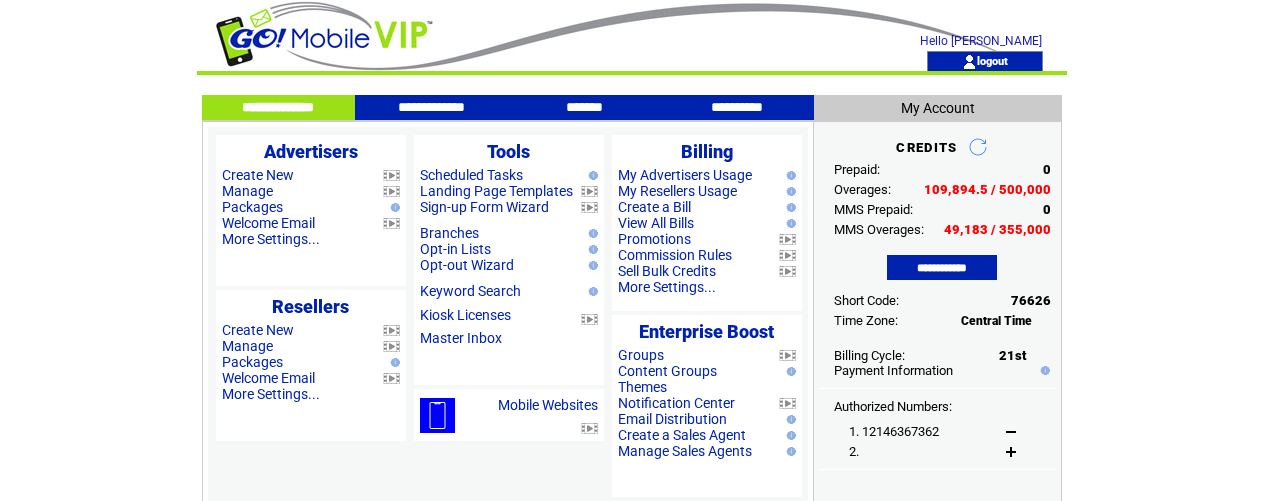 scroll, scrollTop: 0, scrollLeft: 0, axis: both 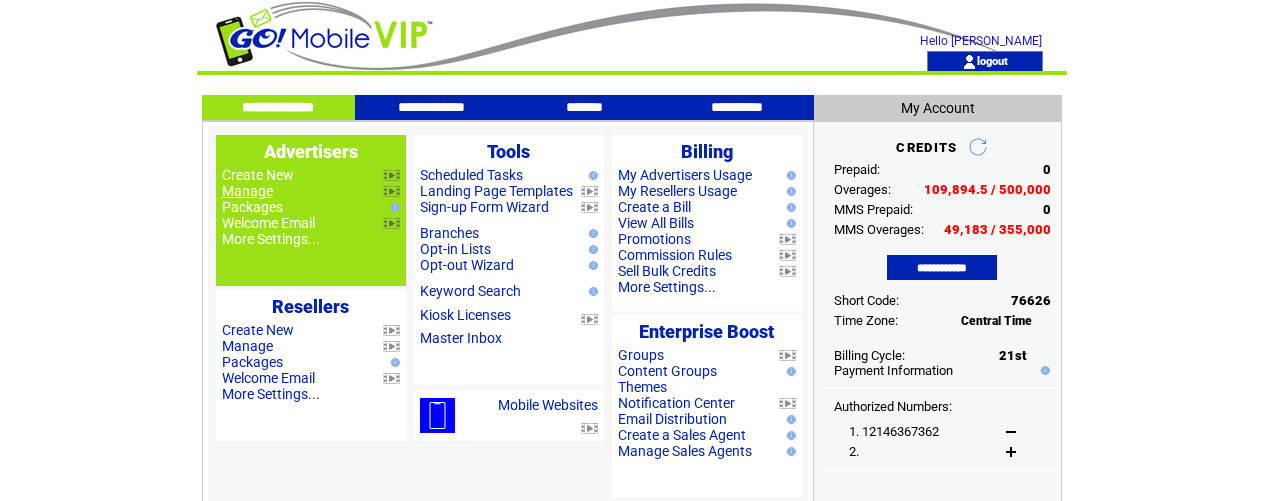 click on "Manage" at bounding box center [247, 191] 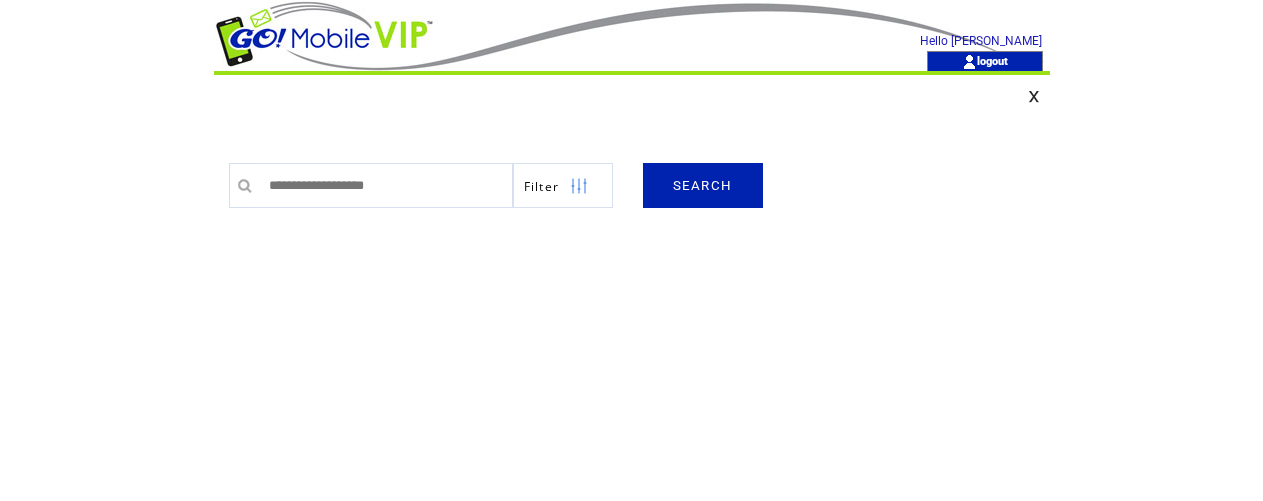 scroll, scrollTop: 0, scrollLeft: 0, axis: both 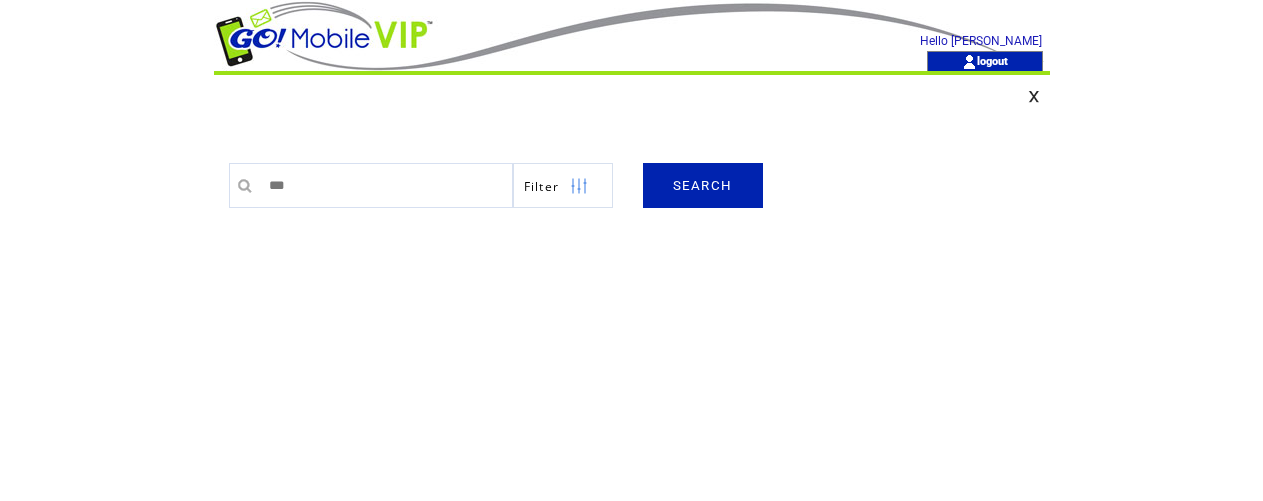 type on "*******" 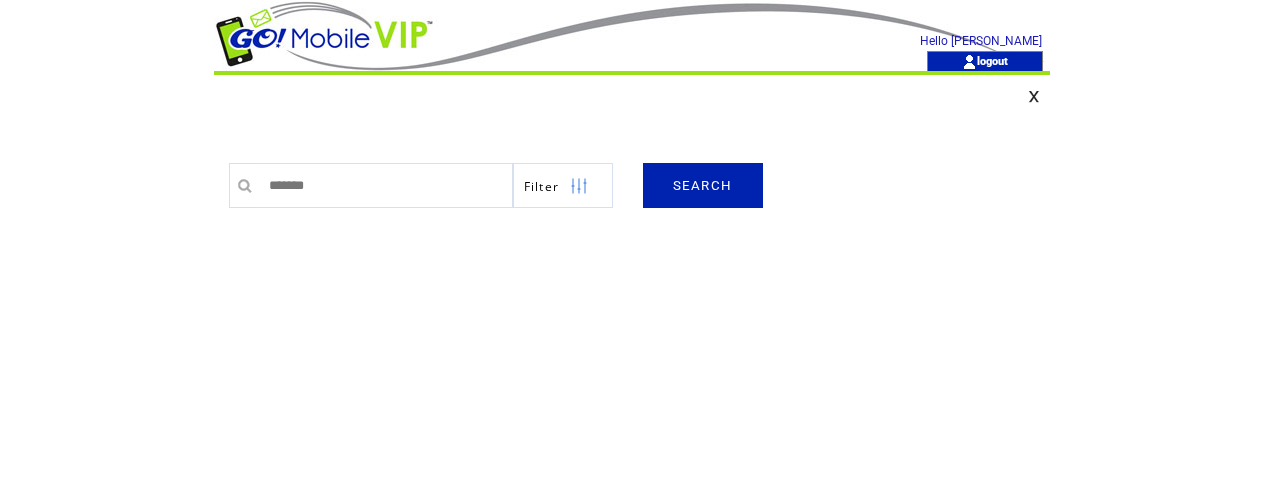 click on "SEARCH" at bounding box center [703, 185] 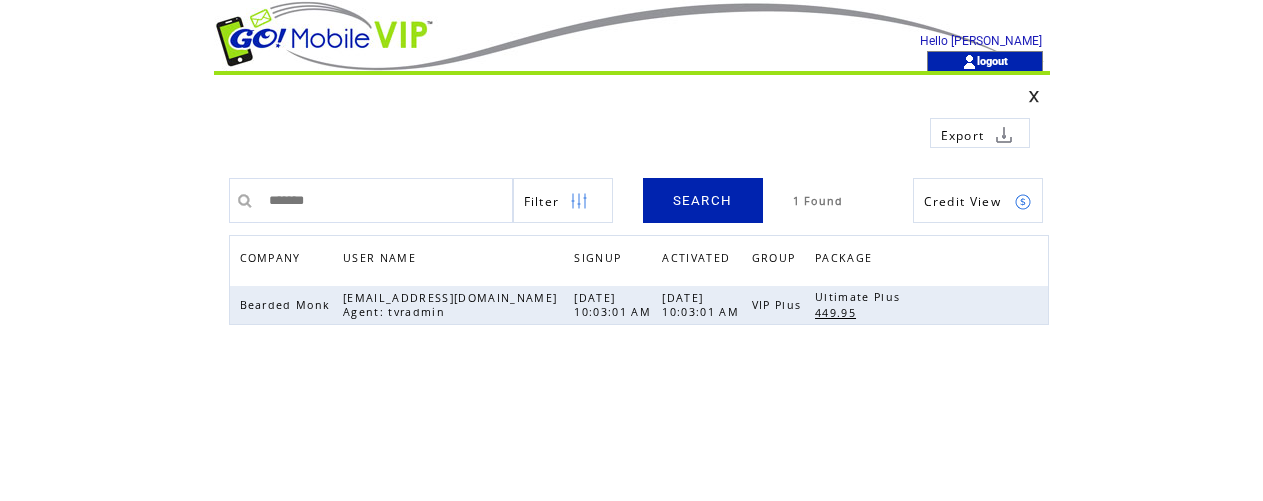 scroll, scrollTop: 0, scrollLeft: 0, axis: both 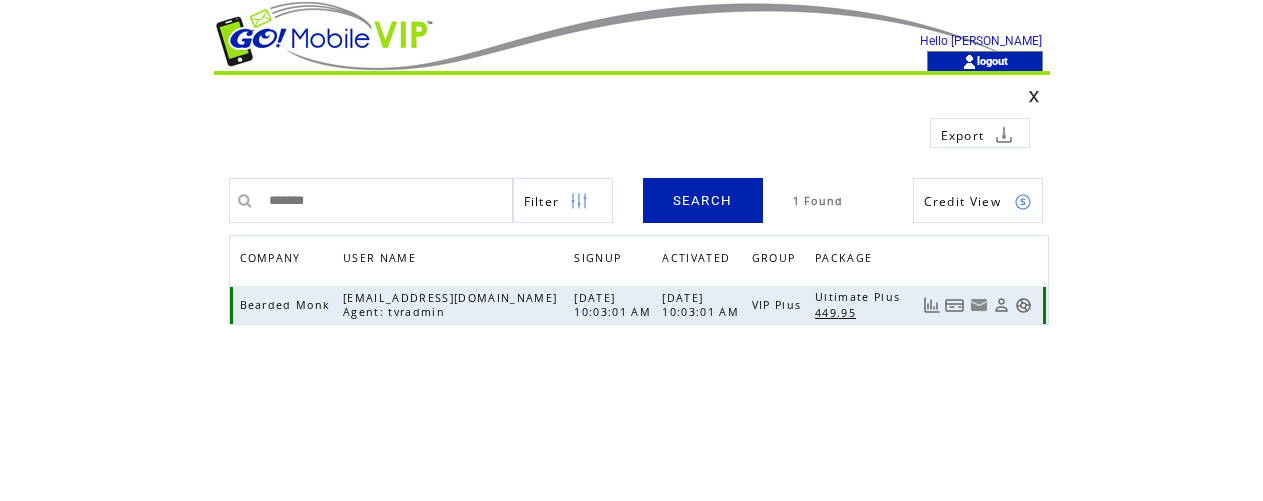 click at bounding box center [1023, 305] 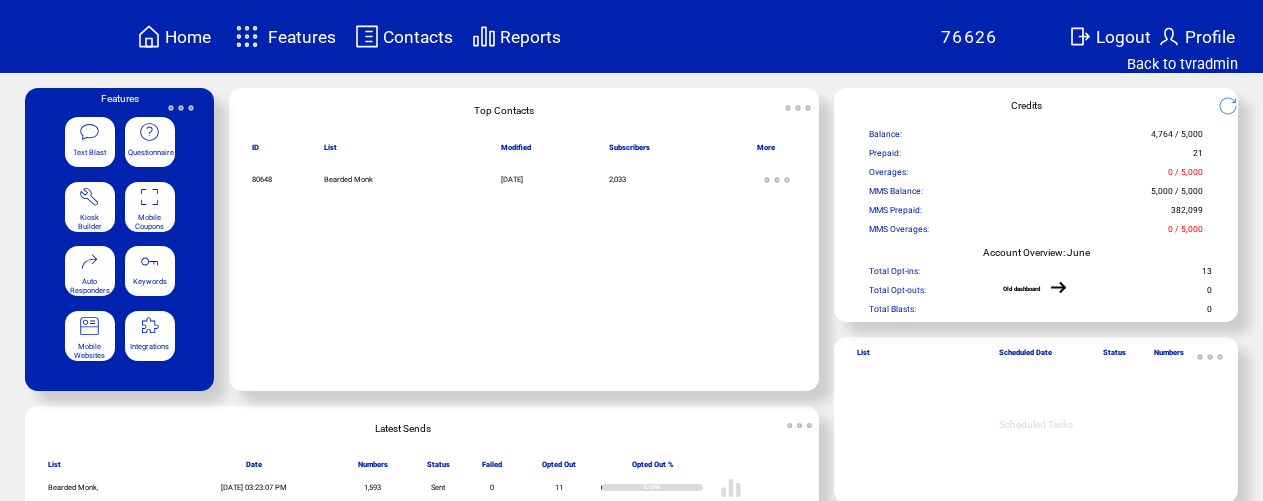 scroll, scrollTop: 0, scrollLeft: 0, axis: both 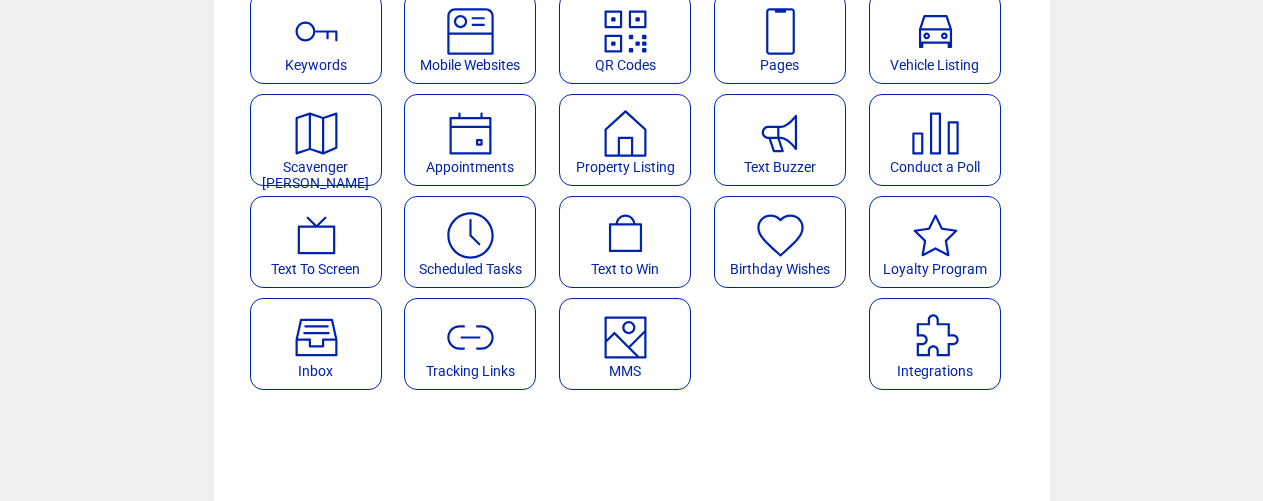 click at bounding box center [625, 330] 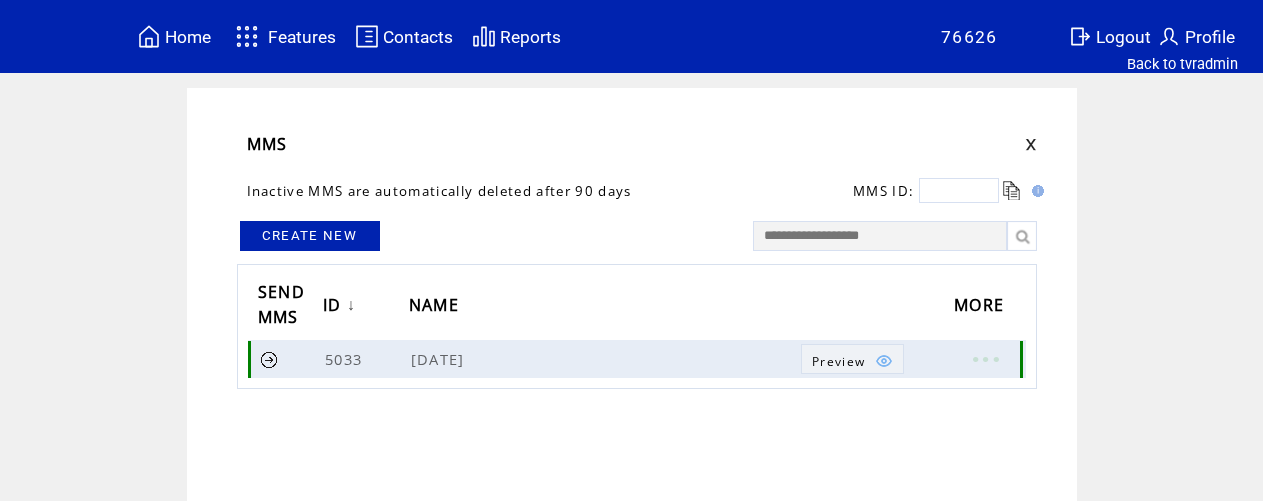 scroll, scrollTop: 0, scrollLeft: 0, axis: both 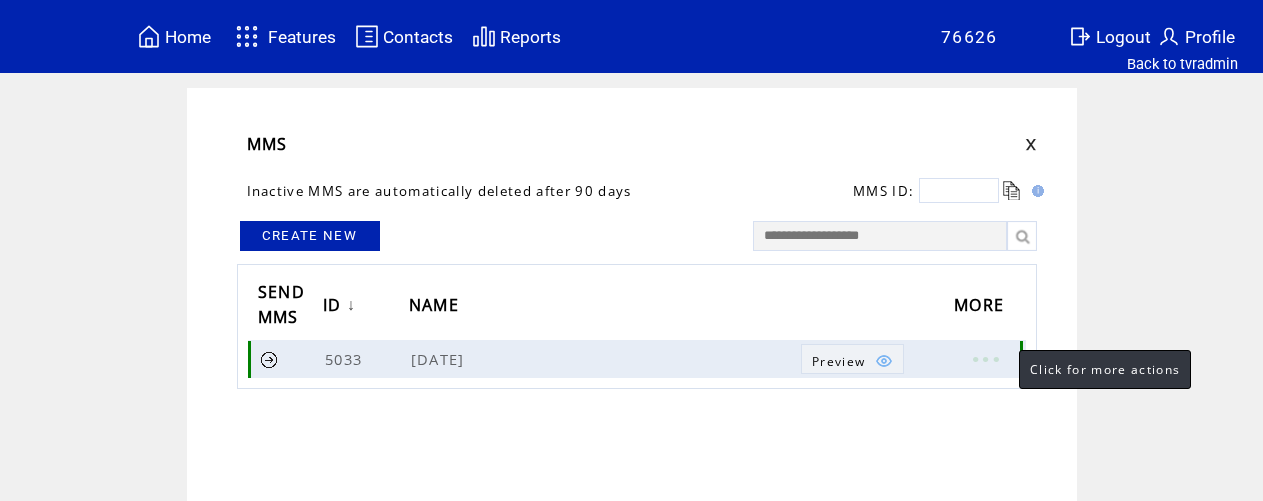 click at bounding box center (985, 359) 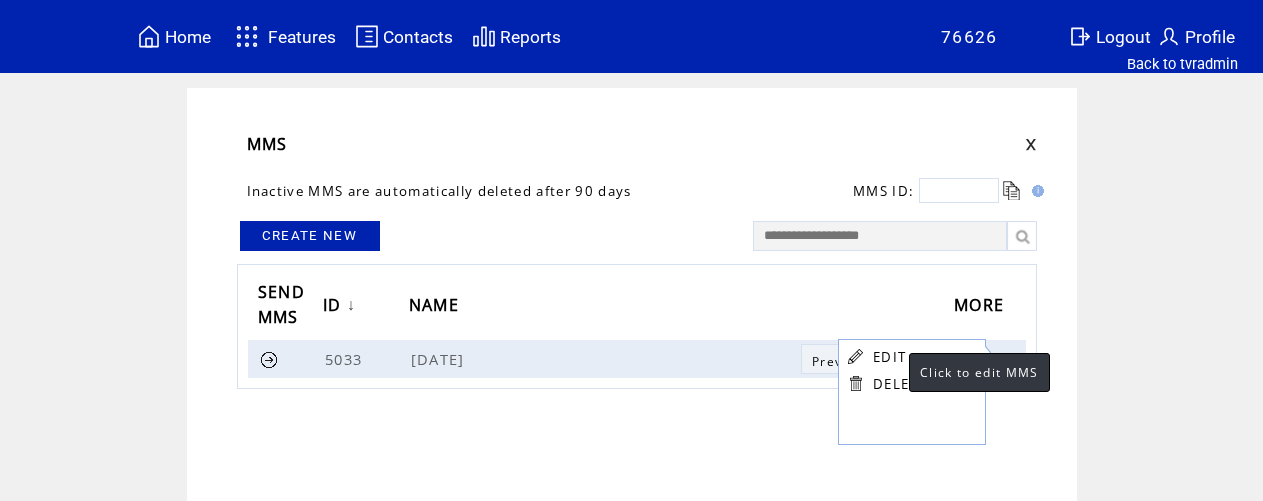 click on "EDIT" at bounding box center [889, 357] 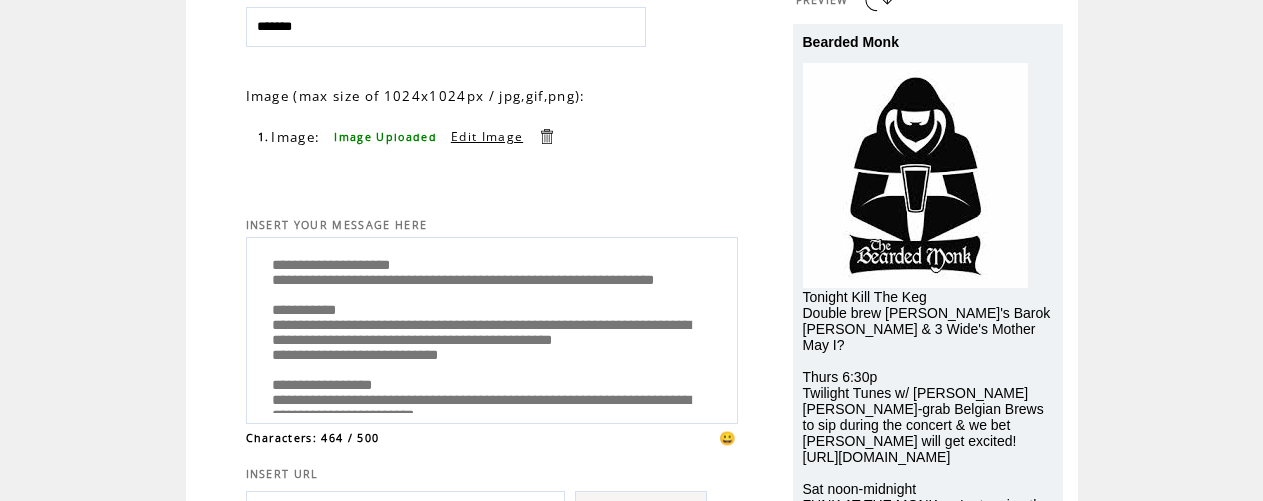 scroll, scrollTop: 193, scrollLeft: 0, axis: vertical 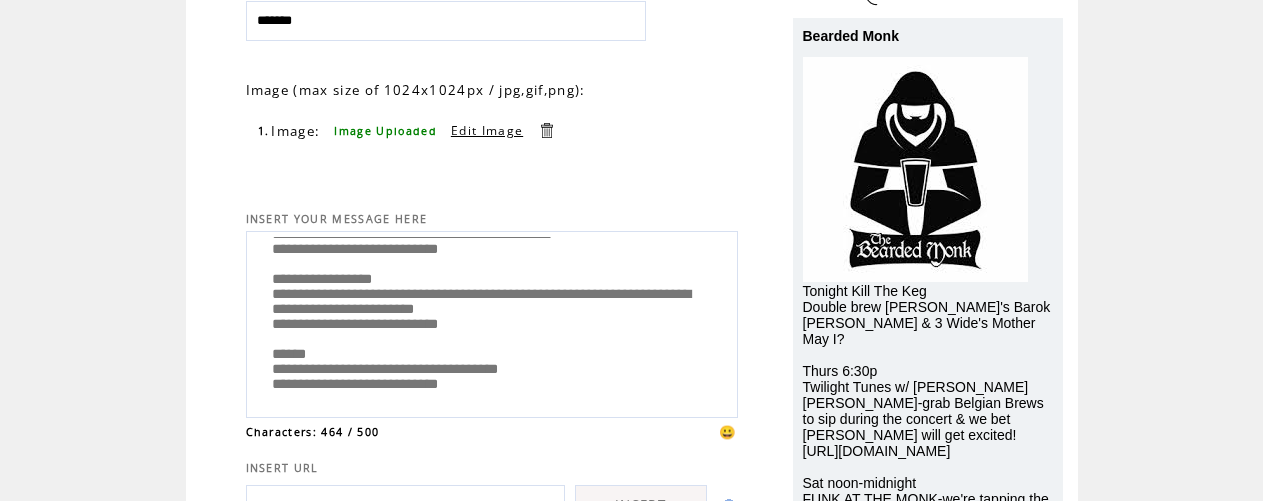 drag, startPoint x: 262, startPoint y: 261, endPoint x: 625, endPoint y: 418, distance: 395.49716 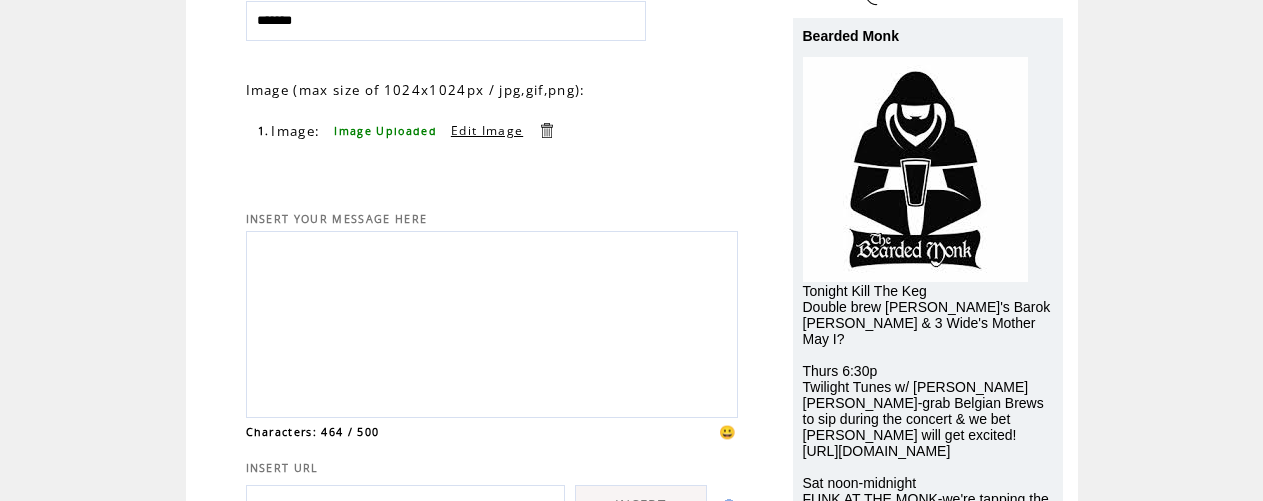 scroll, scrollTop: 0, scrollLeft: 0, axis: both 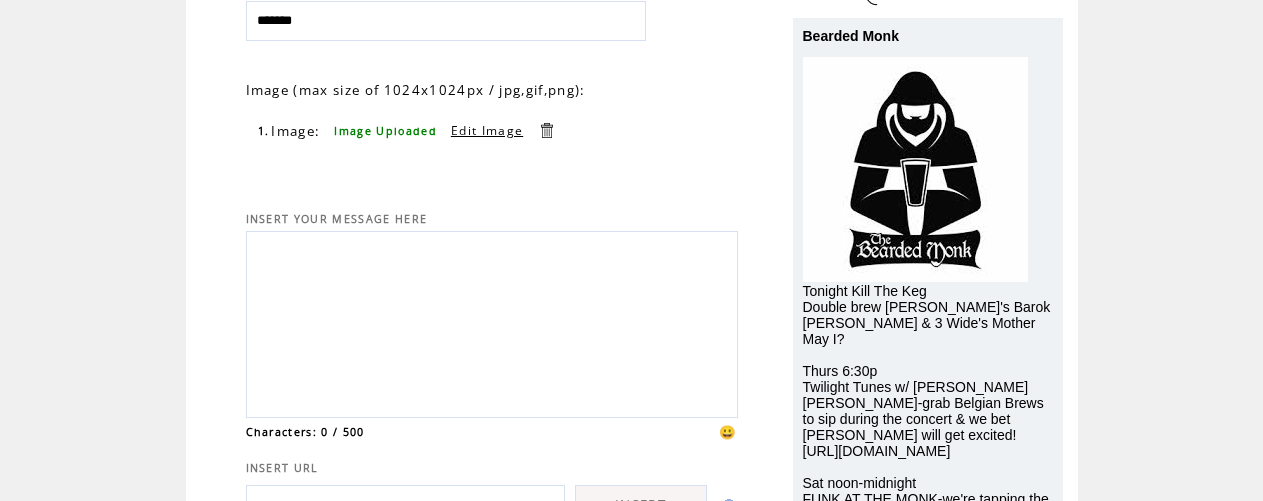 paste on "**********" 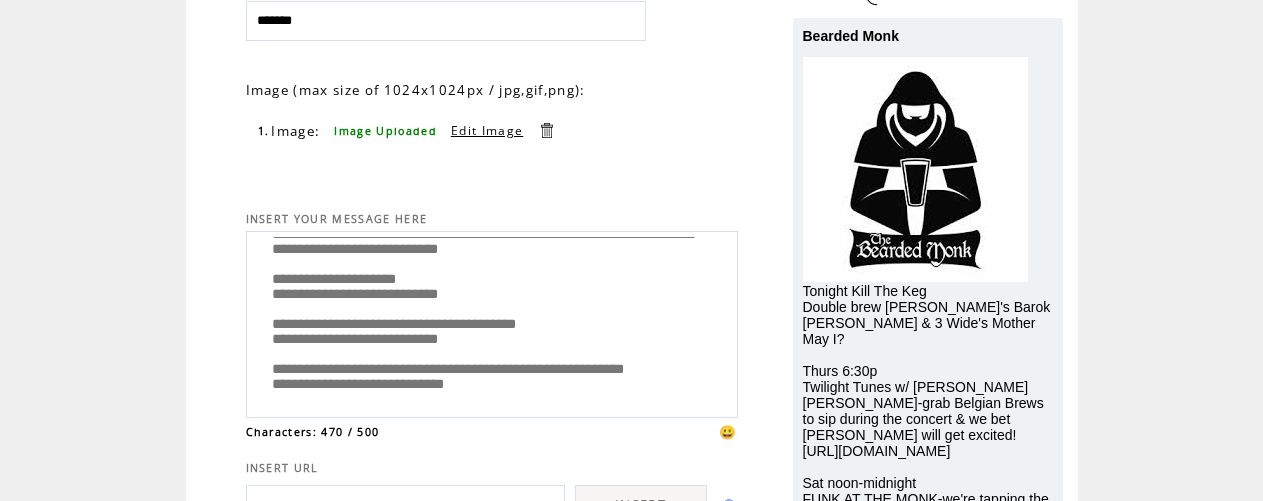scroll, scrollTop: 260, scrollLeft: 0, axis: vertical 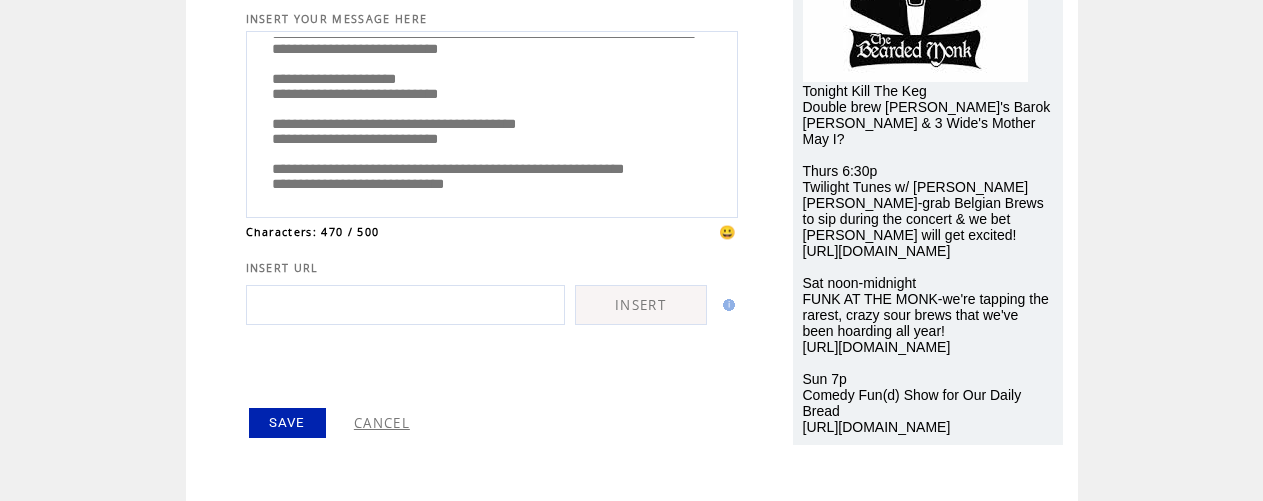 type on "**********" 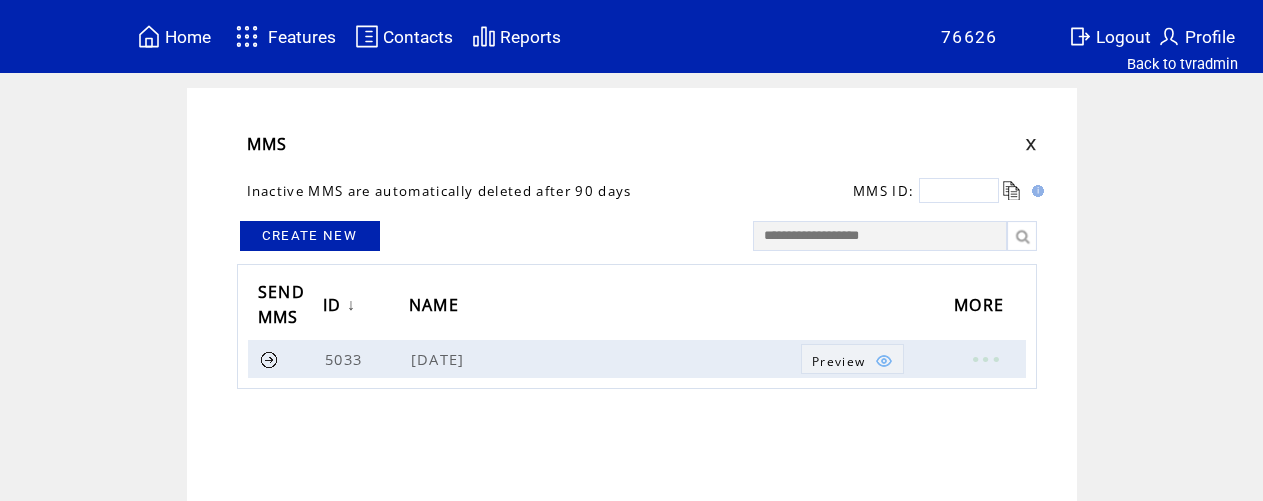 scroll, scrollTop: 0, scrollLeft: 0, axis: both 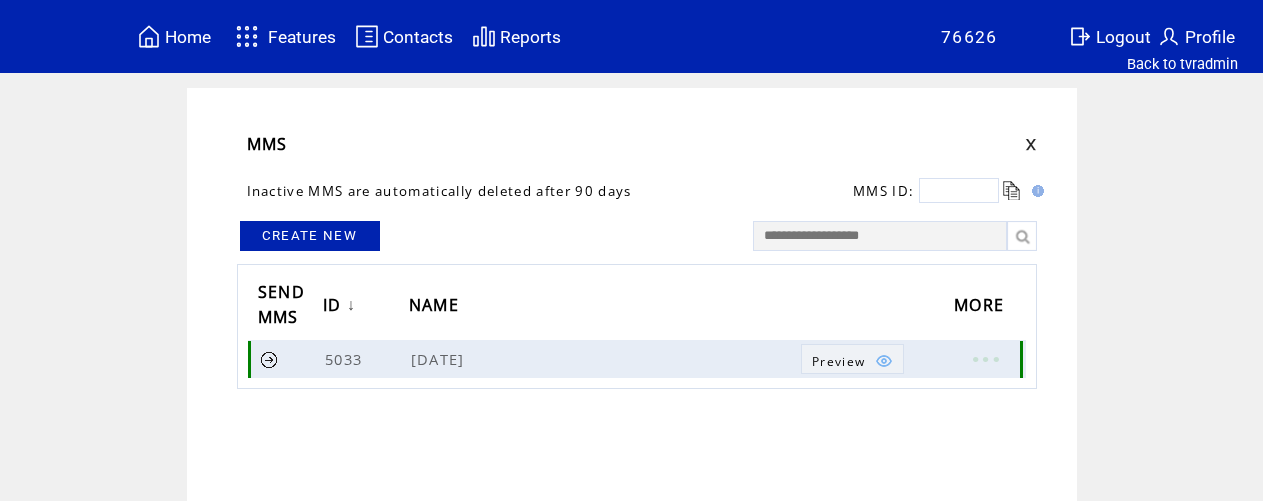 click at bounding box center (269, 359) 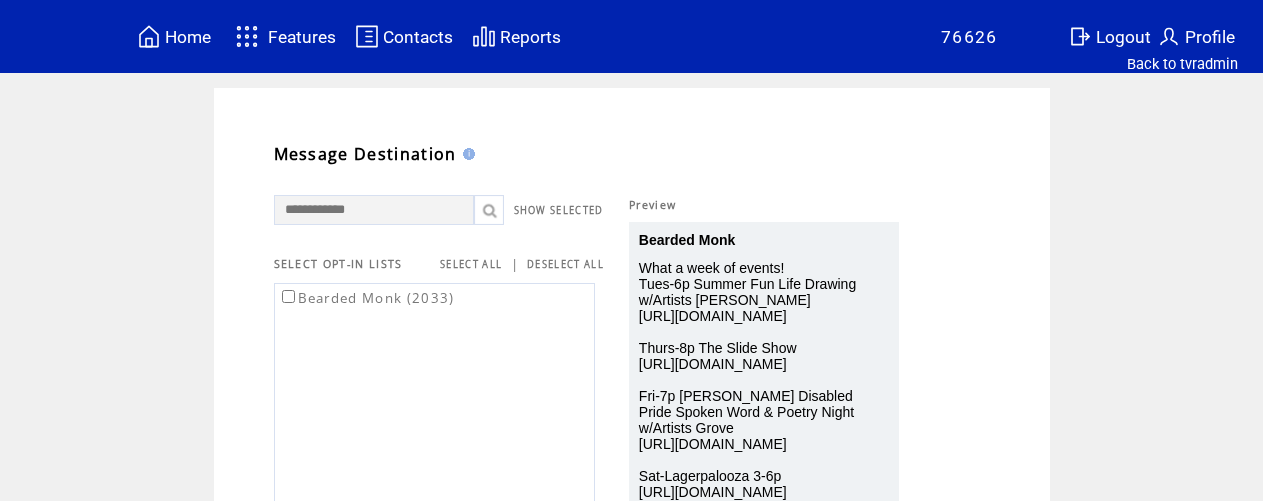 scroll, scrollTop: 0, scrollLeft: 0, axis: both 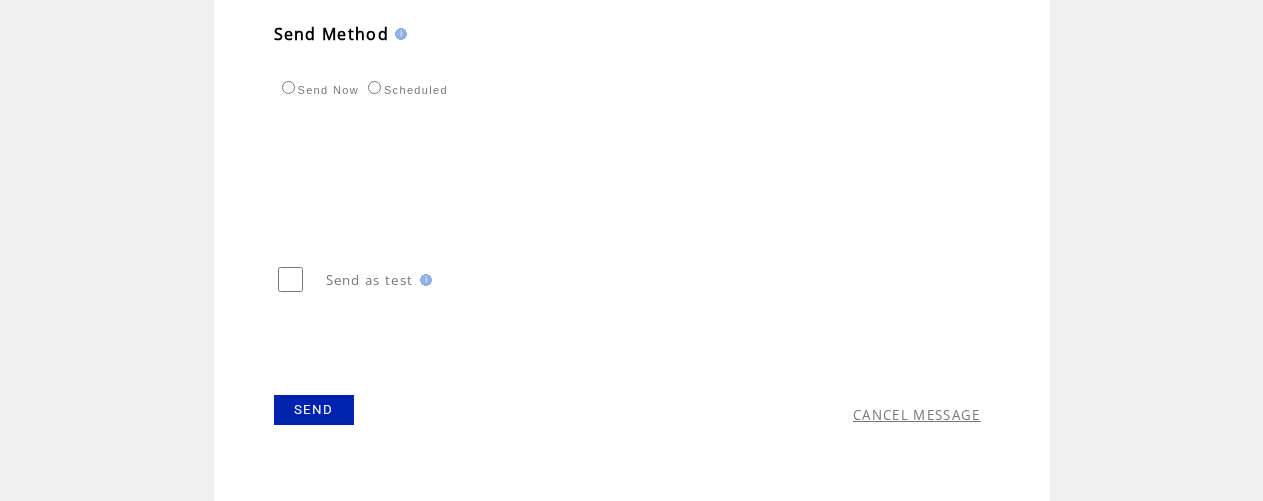 click on "SEND" at bounding box center (314, 410) 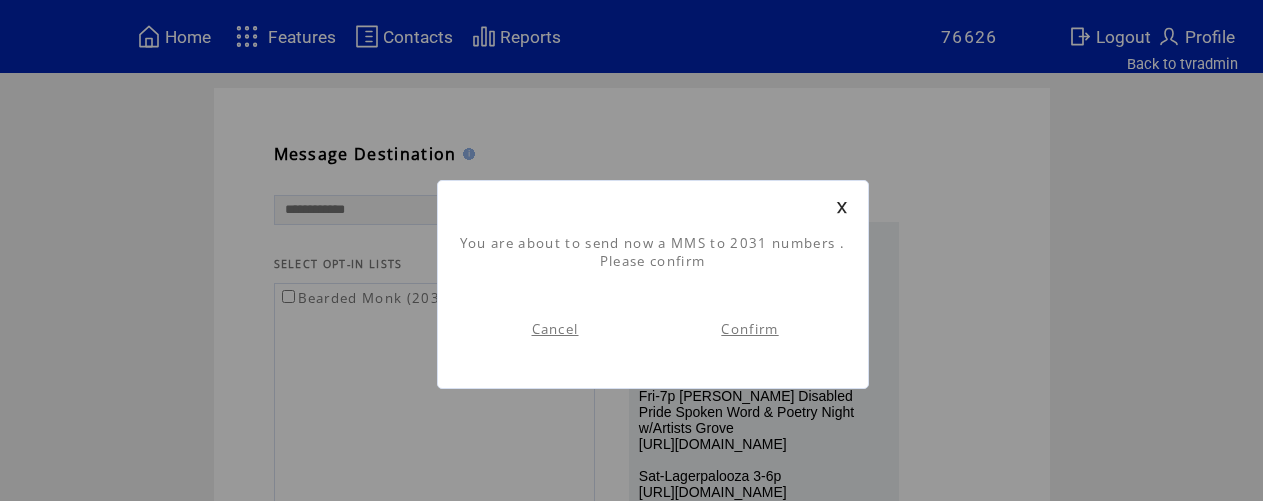 scroll, scrollTop: 1, scrollLeft: 0, axis: vertical 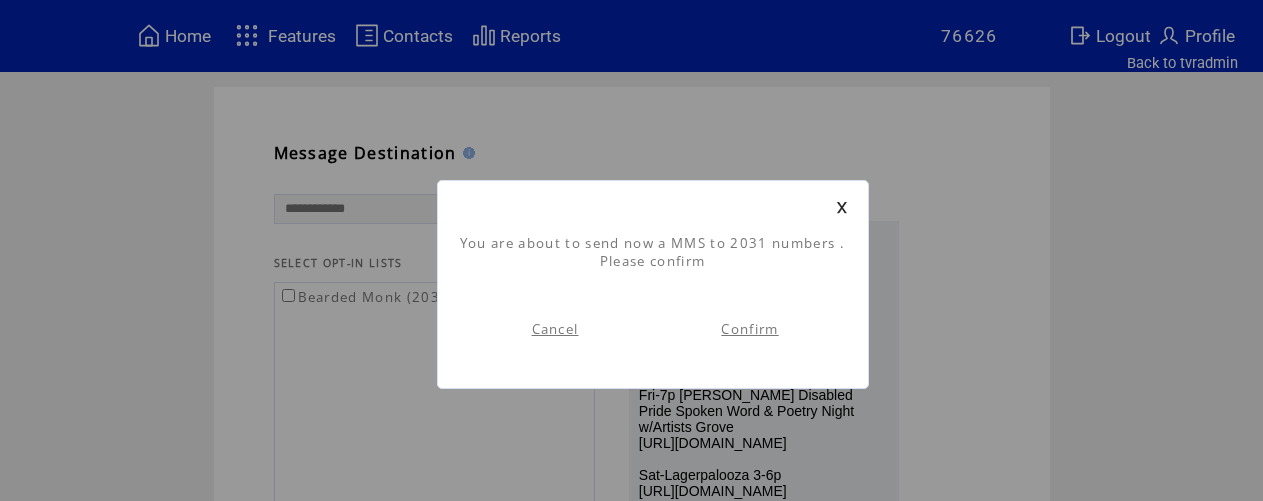 click on "Confirm" at bounding box center (749, 329) 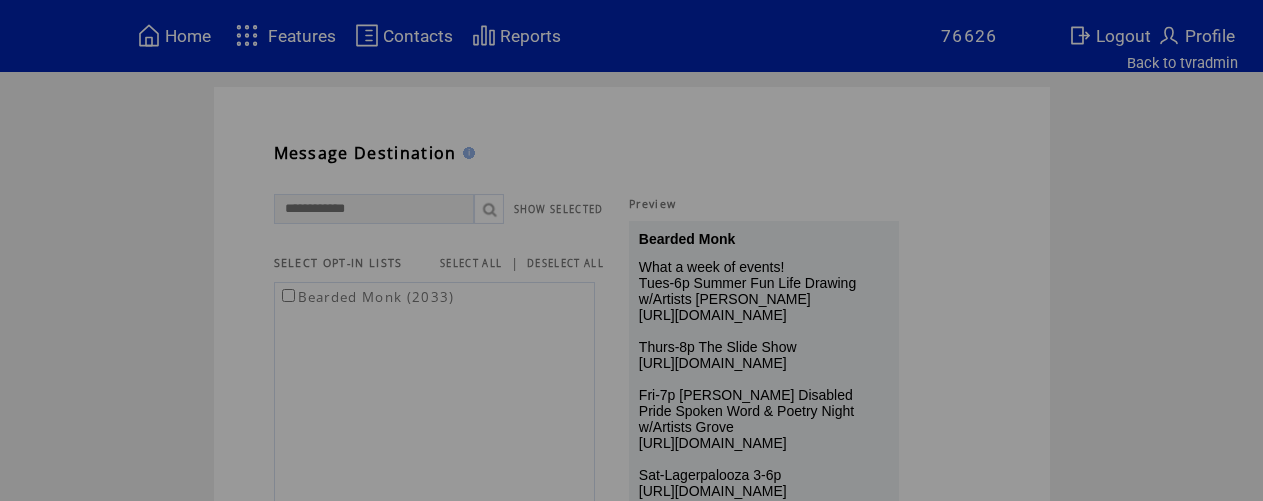 scroll, scrollTop: 0, scrollLeft: 0, axis: both 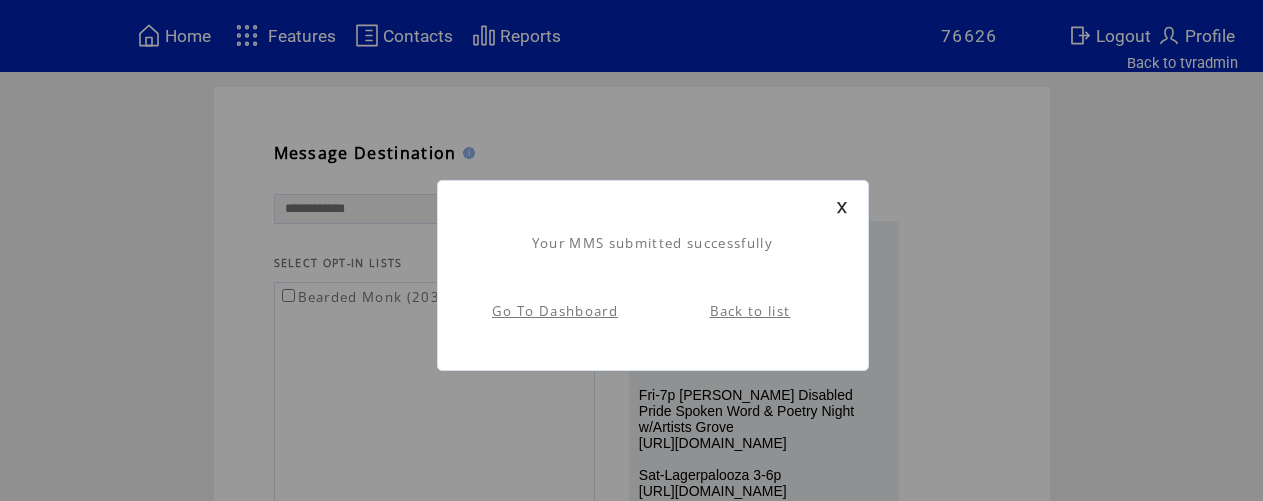 click on "Go To Dashboard" at bounding box center [555, 311] 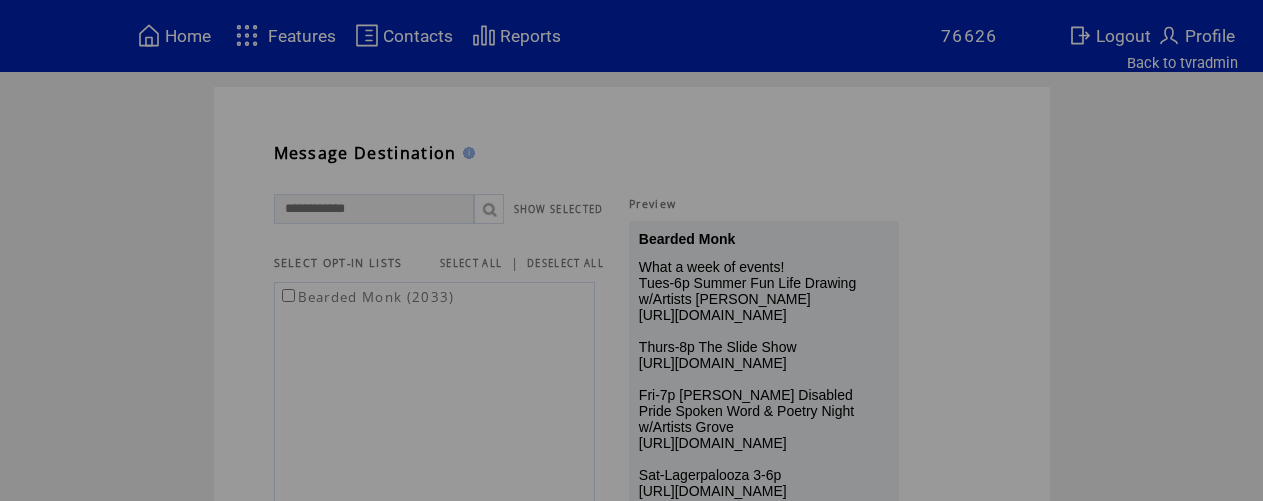 scroll, scrollTop: 0, scrollLeft: 0, axis: both 